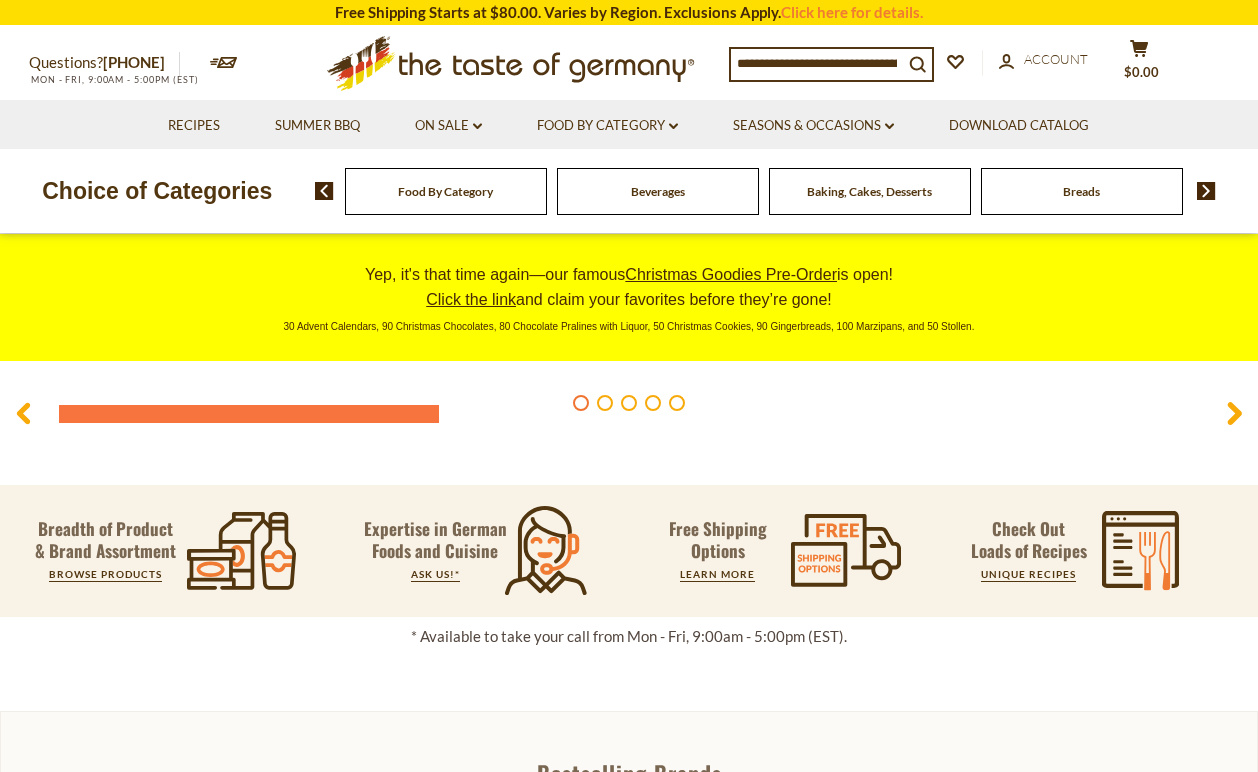 scroll, scrollTop: 0, scrollLeft: 0, axis: both 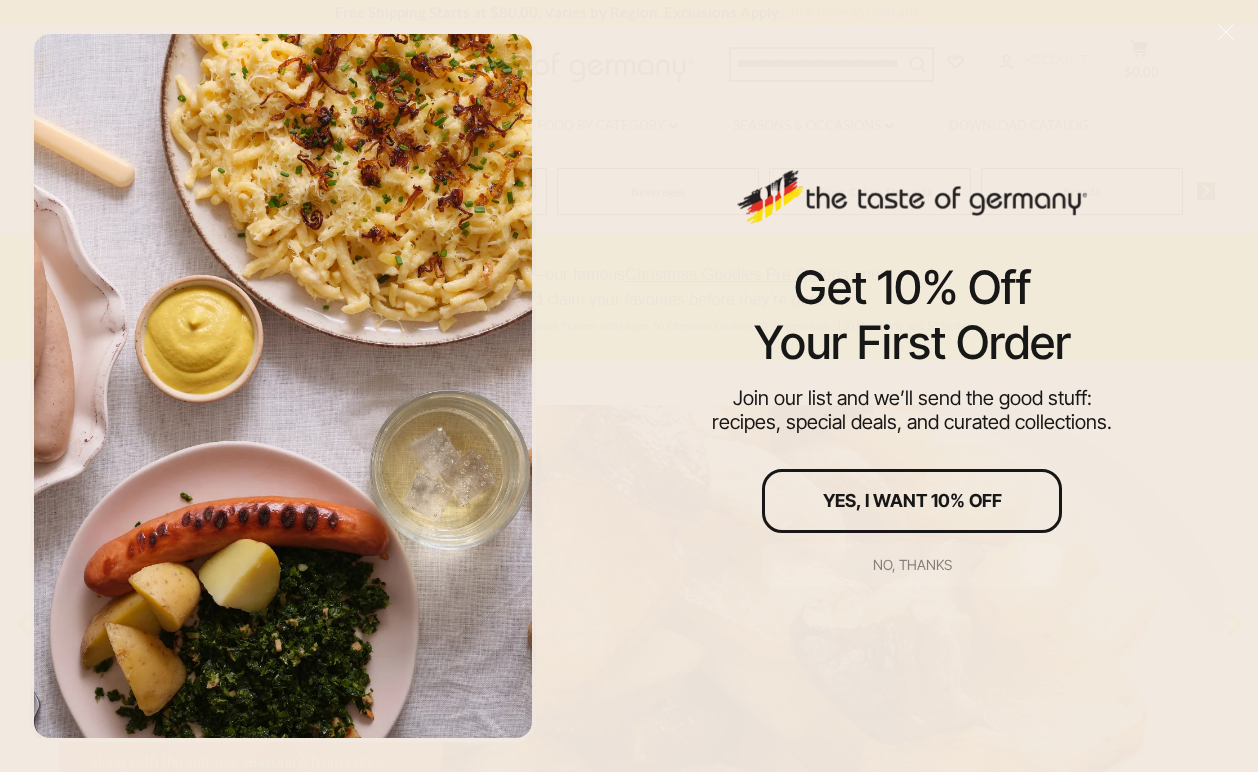 click on "No, thanks" at bounding box center [912, 565] 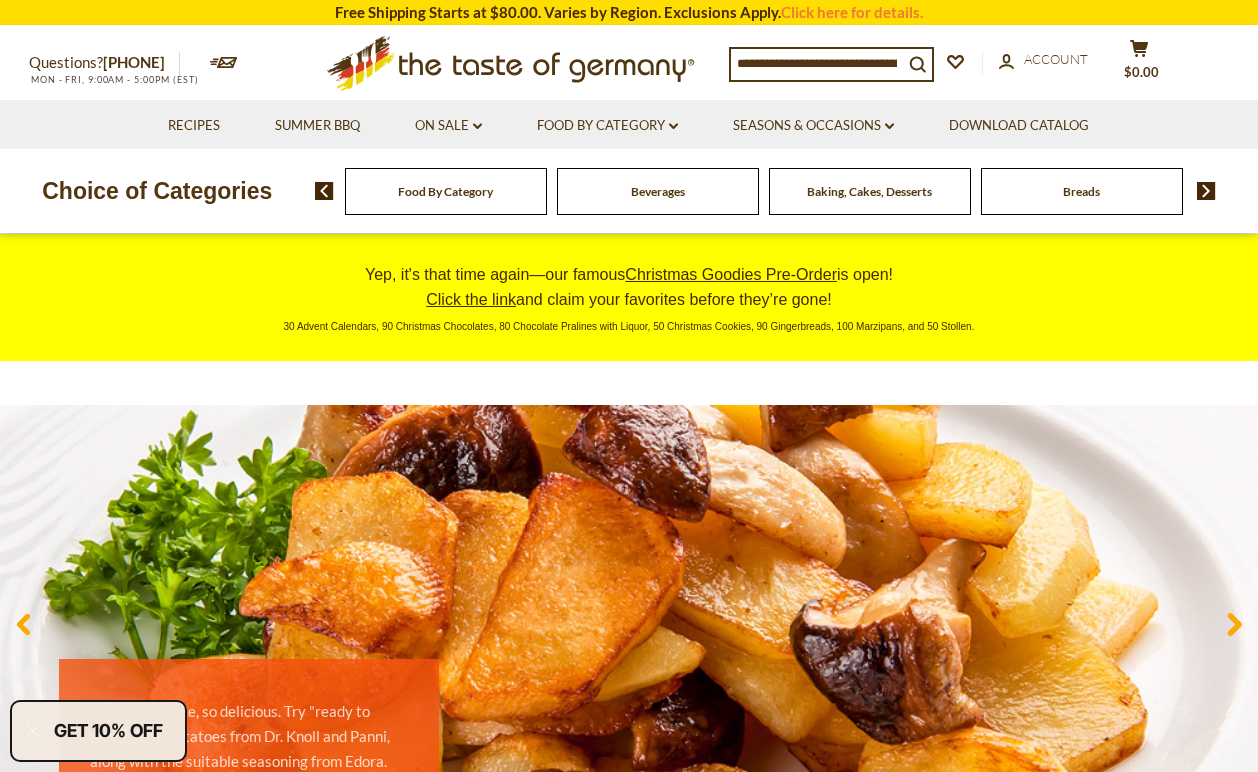 click at bounding box center [817, 63] 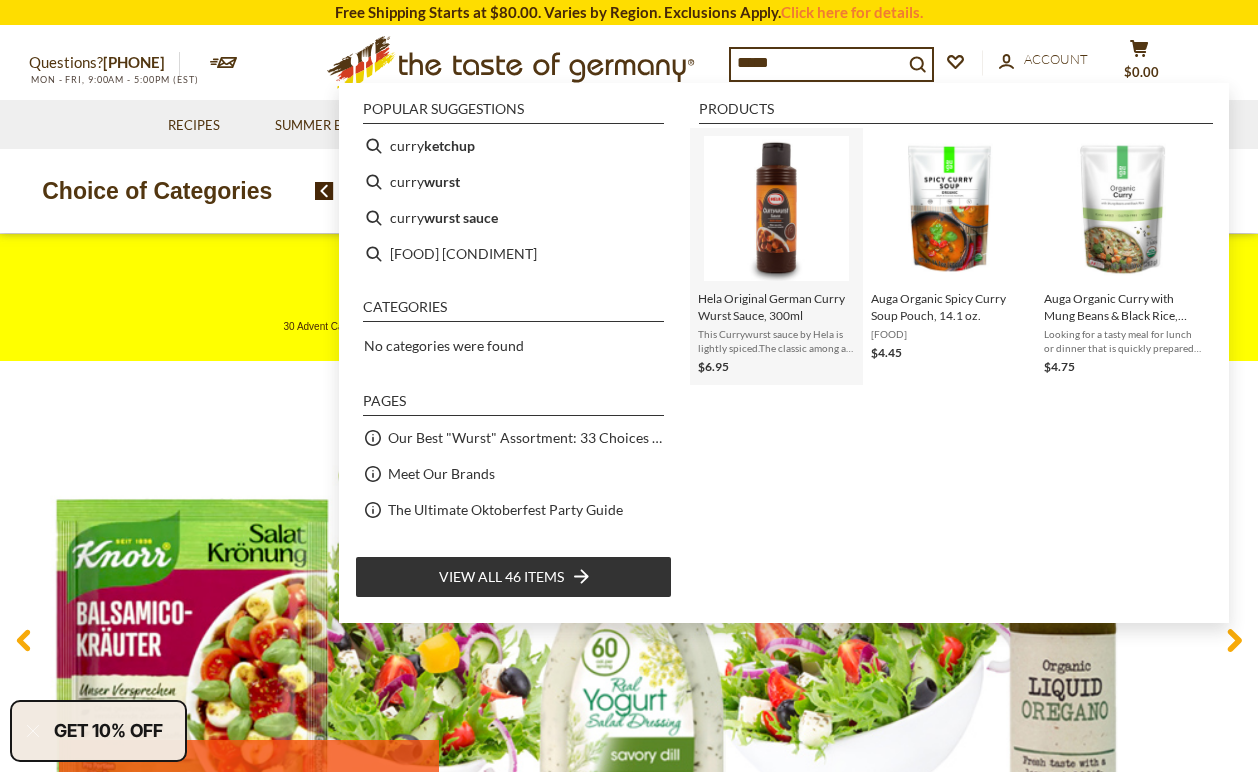 type on "*****" 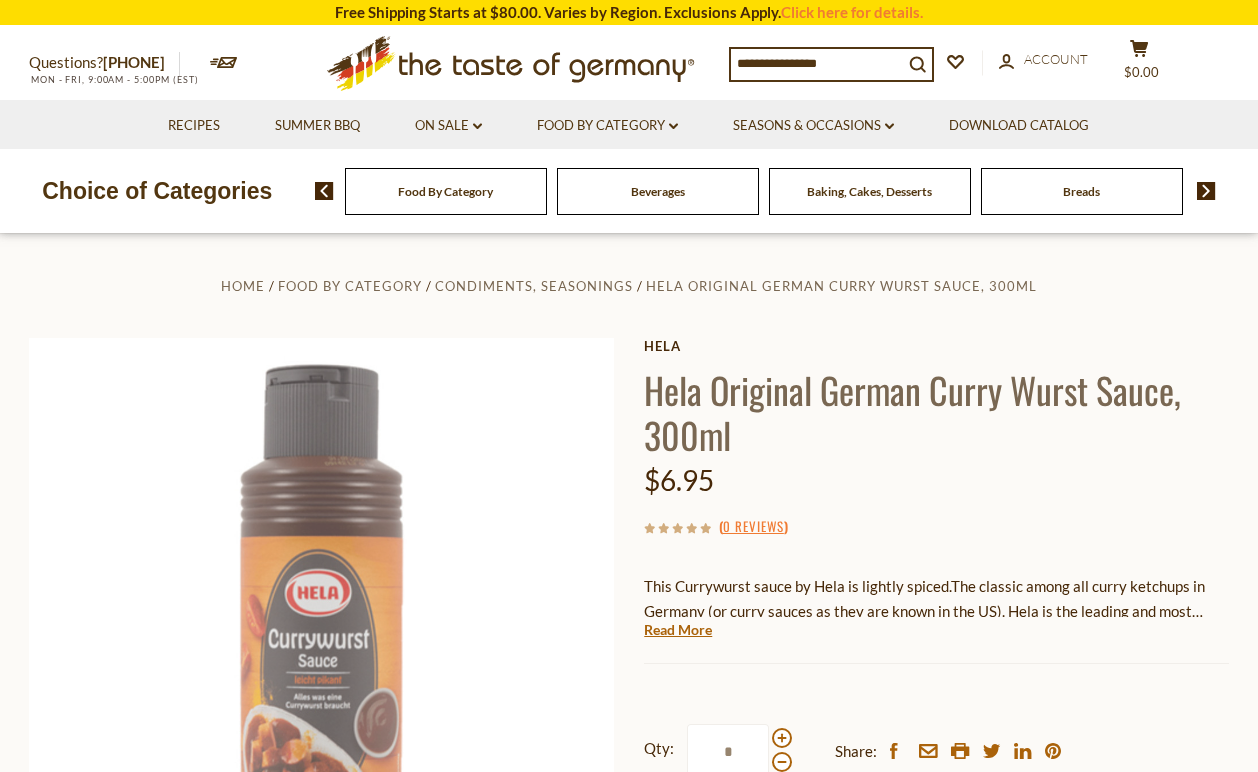 scroll, scrollTop: 0, scrollLeft: 0, axis: both 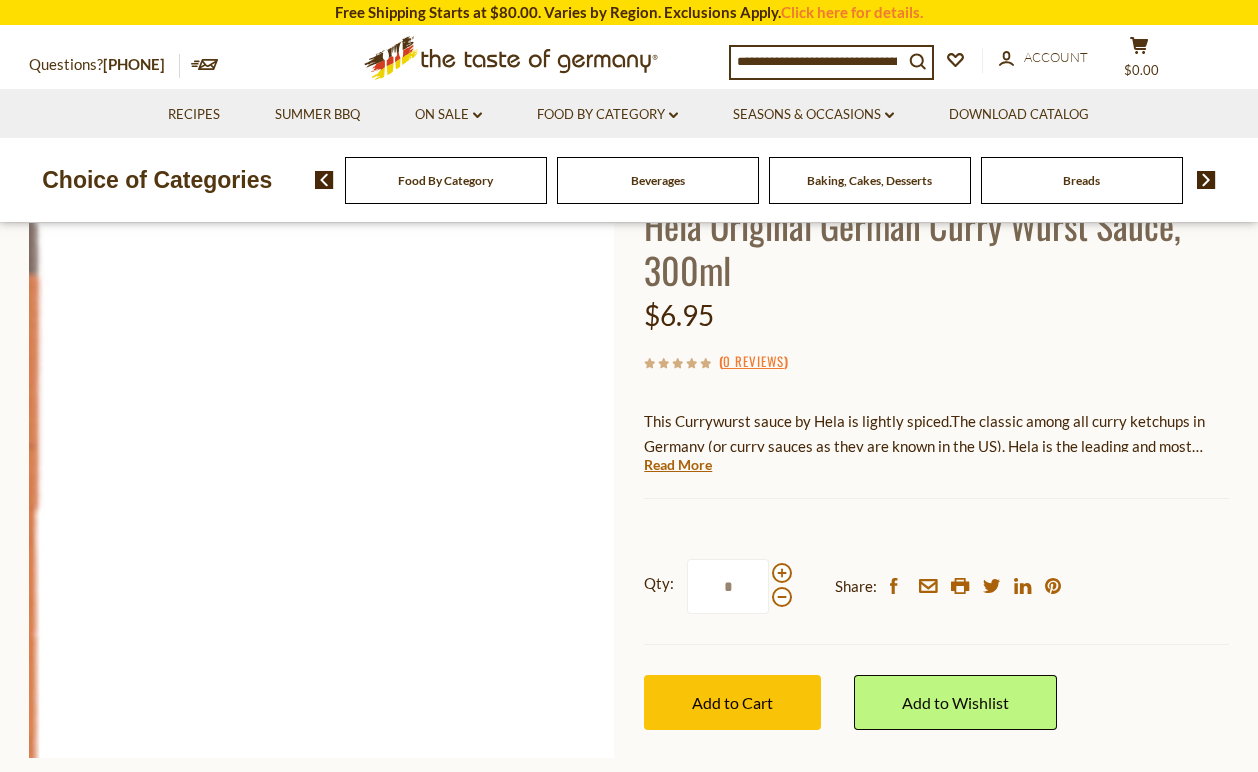 drag, startPoint x: 412, startPoint y: 457, endPoint x: 547, endPoint y: 411, distance: 142.62187 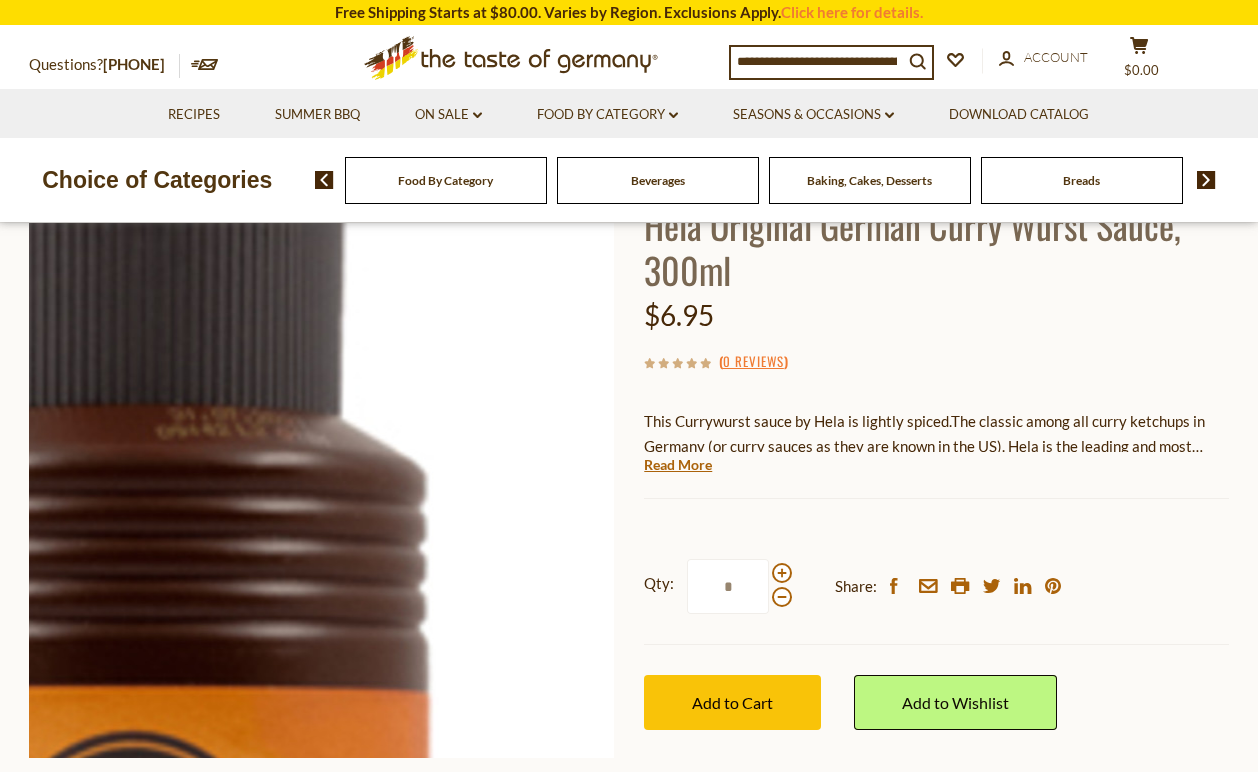 drag, startPoint x: 355, startPoint y: 363, endPoint x: 391, endPoint y: 236, distance: 132.00378 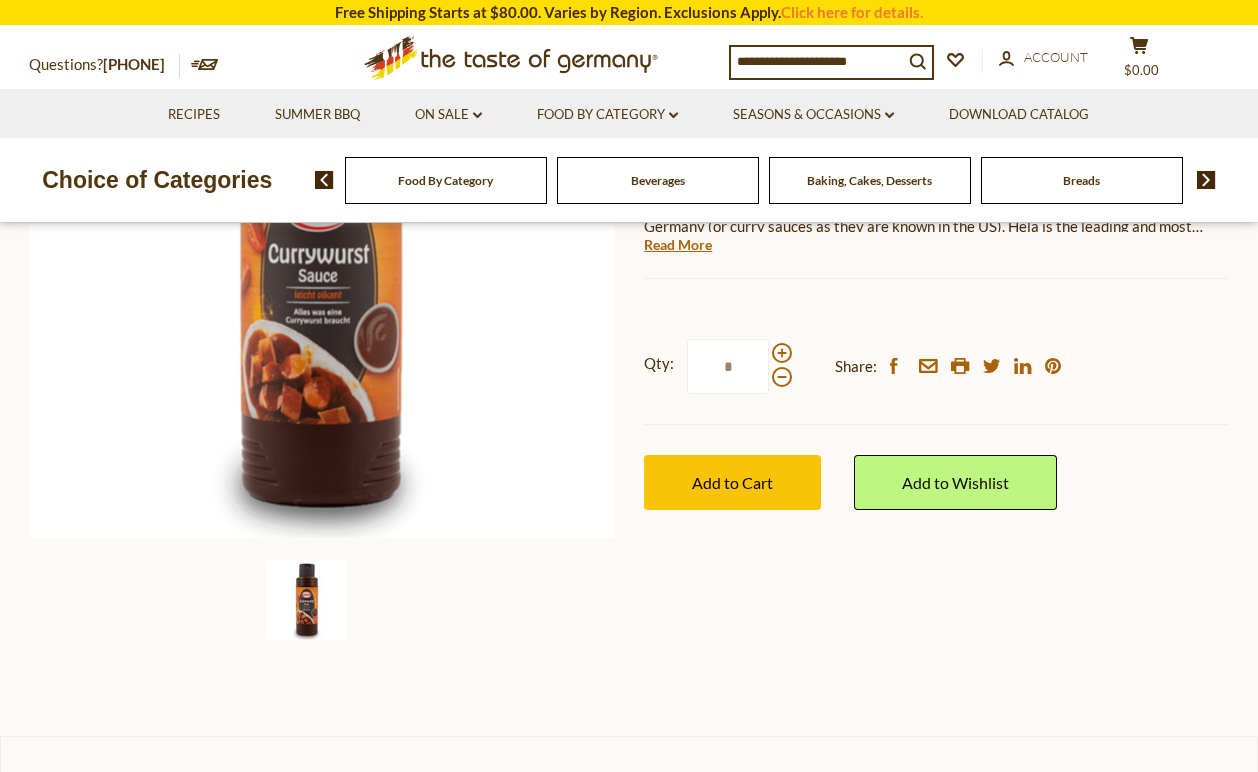 scroll, scrollTop: 388, scrollLeft: 0, axis: vertical 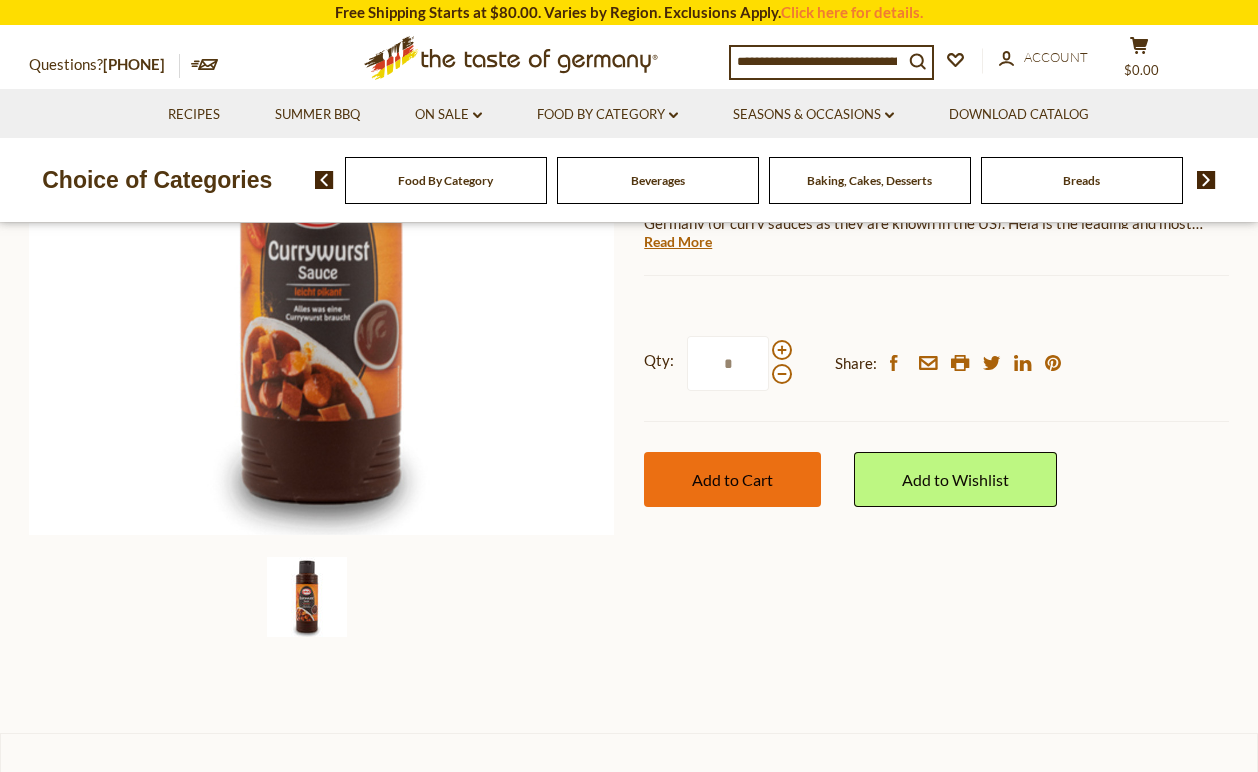 click on "Add to Cart" at bounding box center (732, 479) 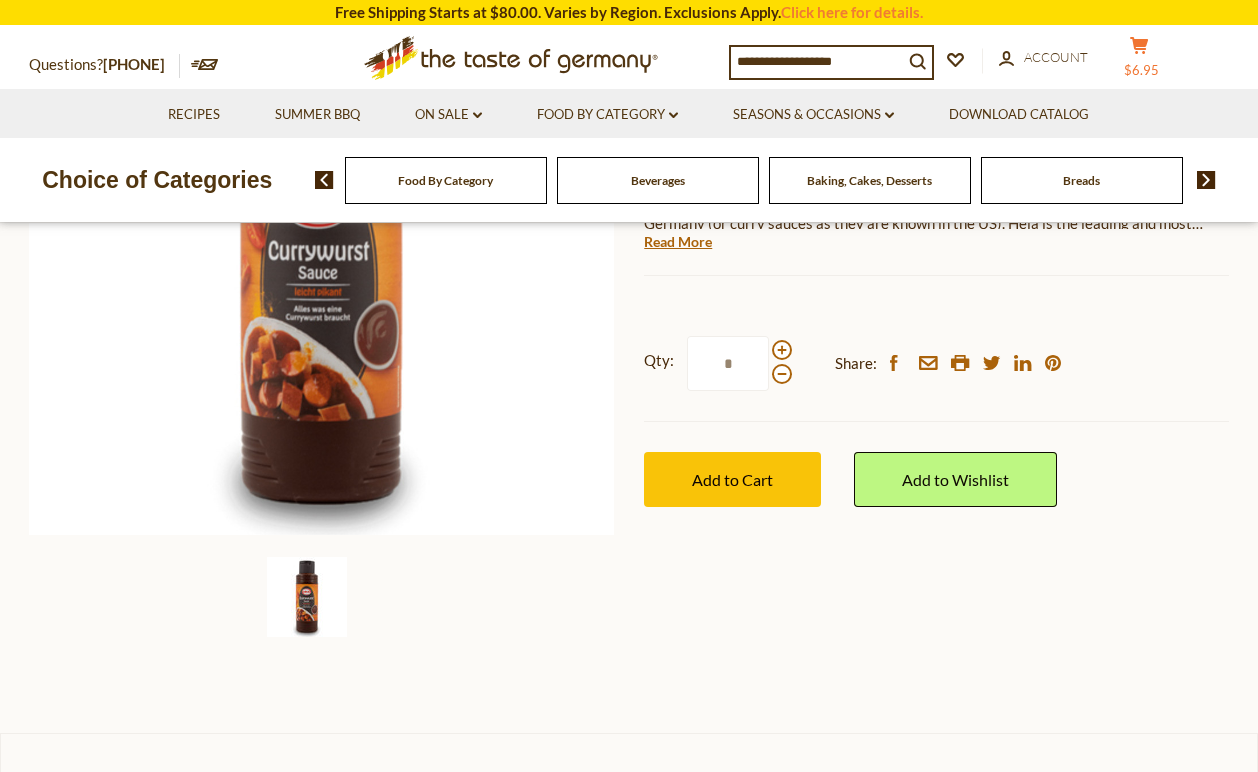 click on "$6.95" at bounding box center [1141, 70] 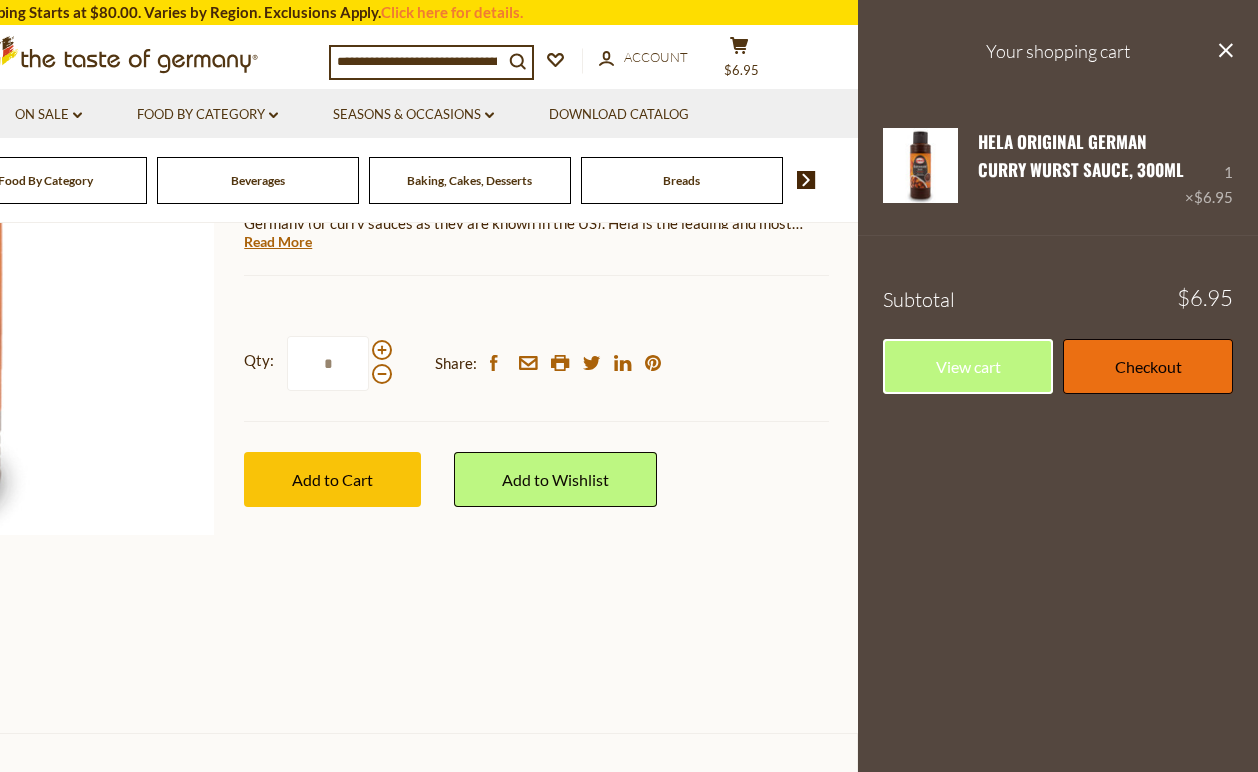 click on "Checkout" at bounding box center (1148, 366) 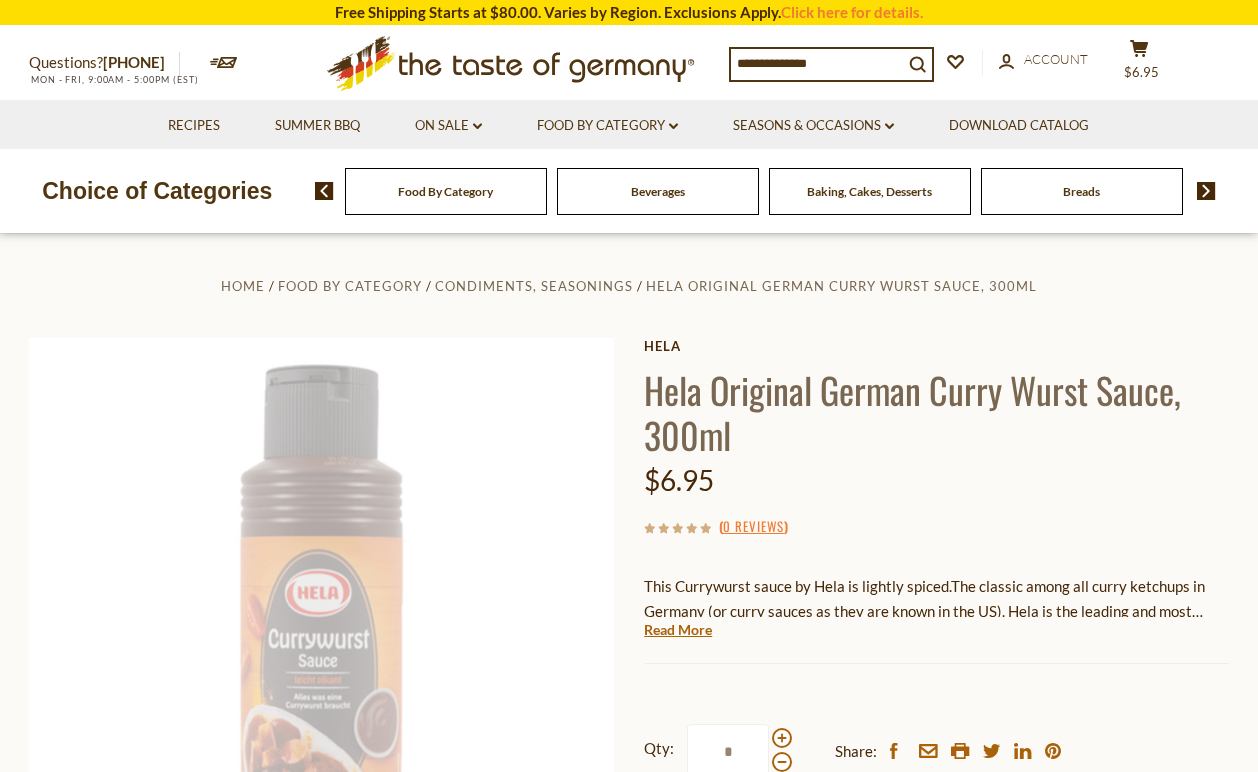 scroll, scrollTop: 388, scrollLeft: 0, axis: vertical 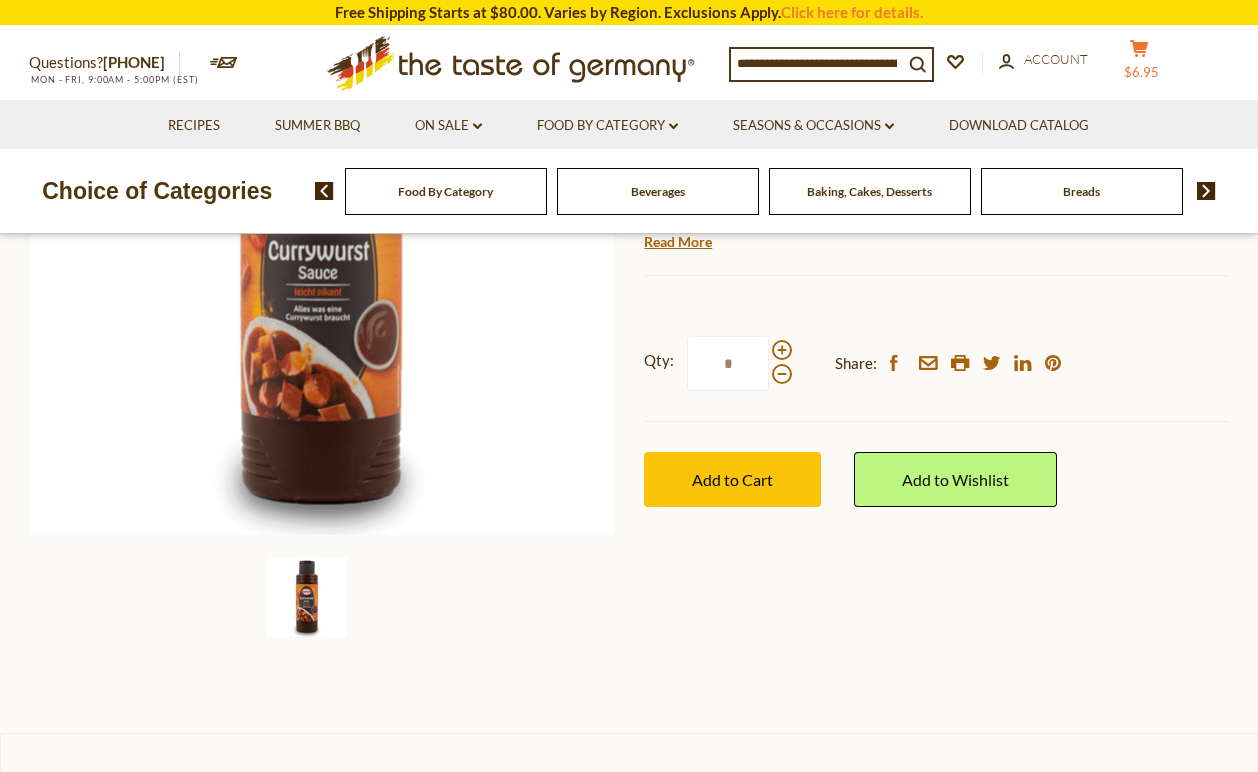 click on "$6.95" at bounding box center [1141, 72] 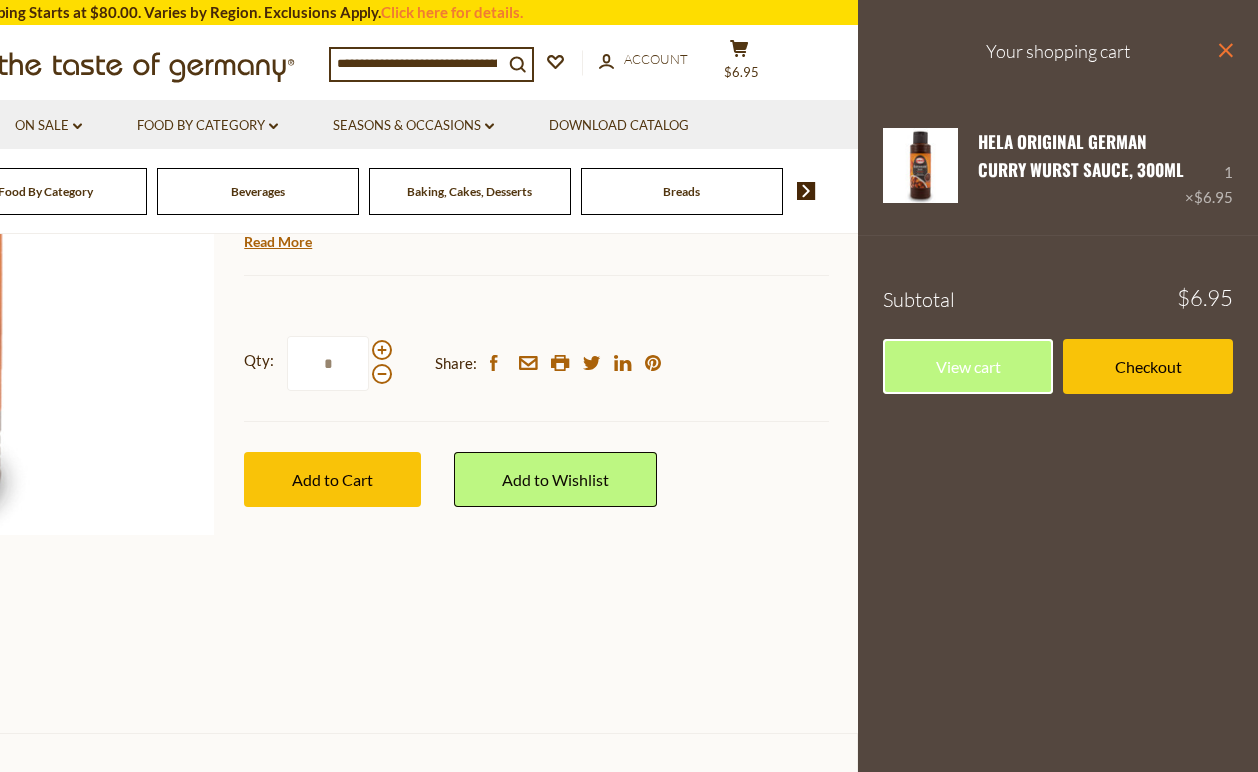 click 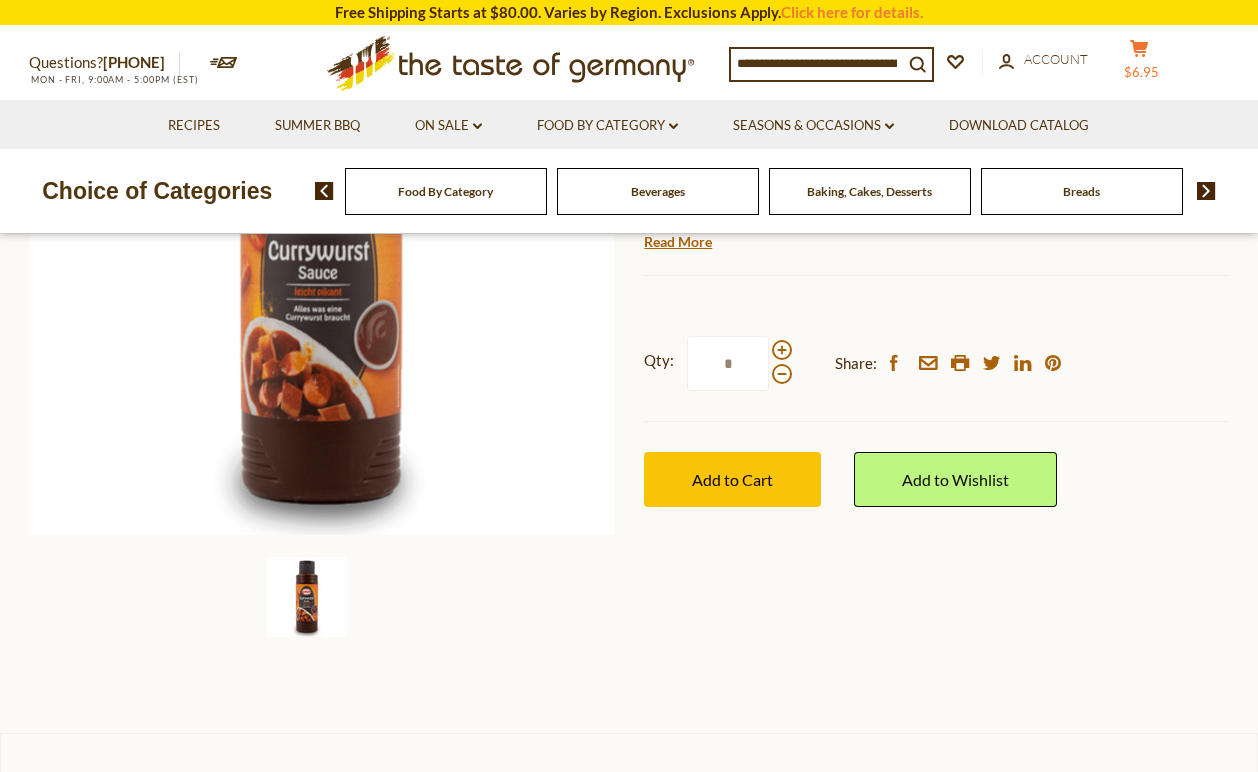 click on "cart
$6.95" at bounding box center [1139, 64] 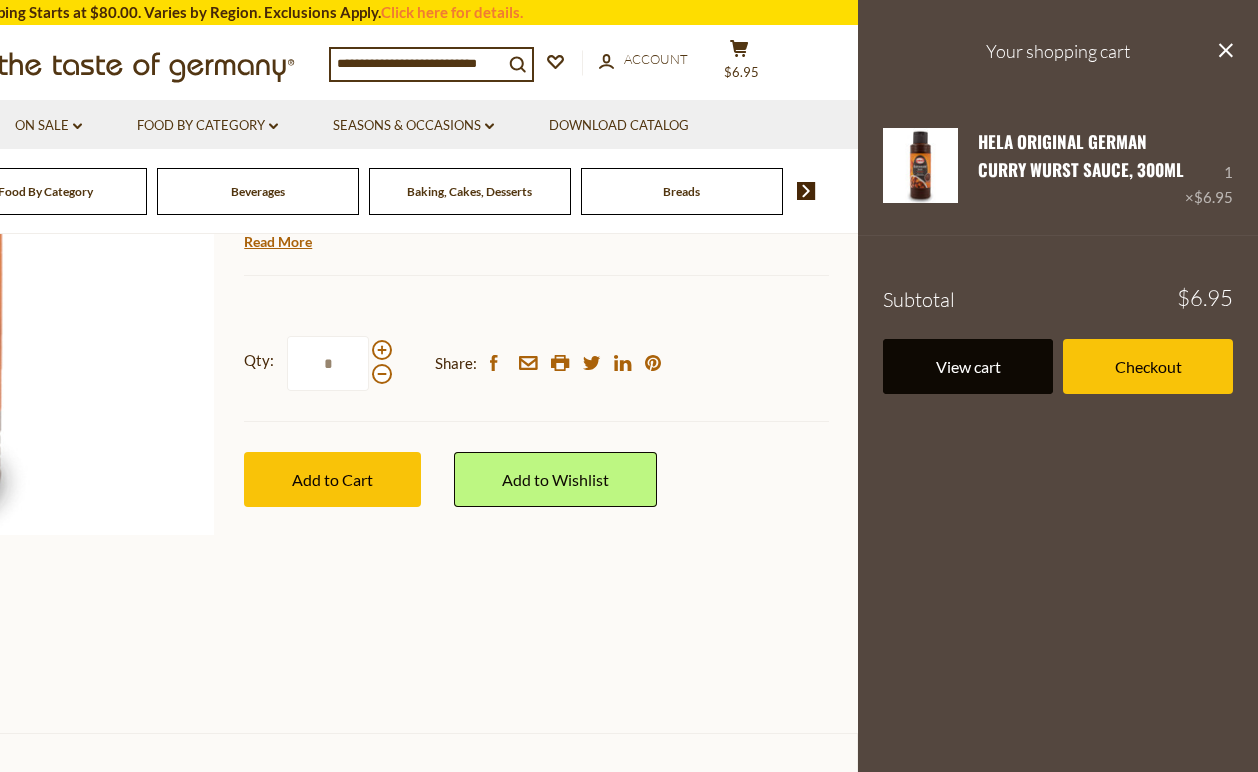 click on "View cart" at bounding box center [968, 366] 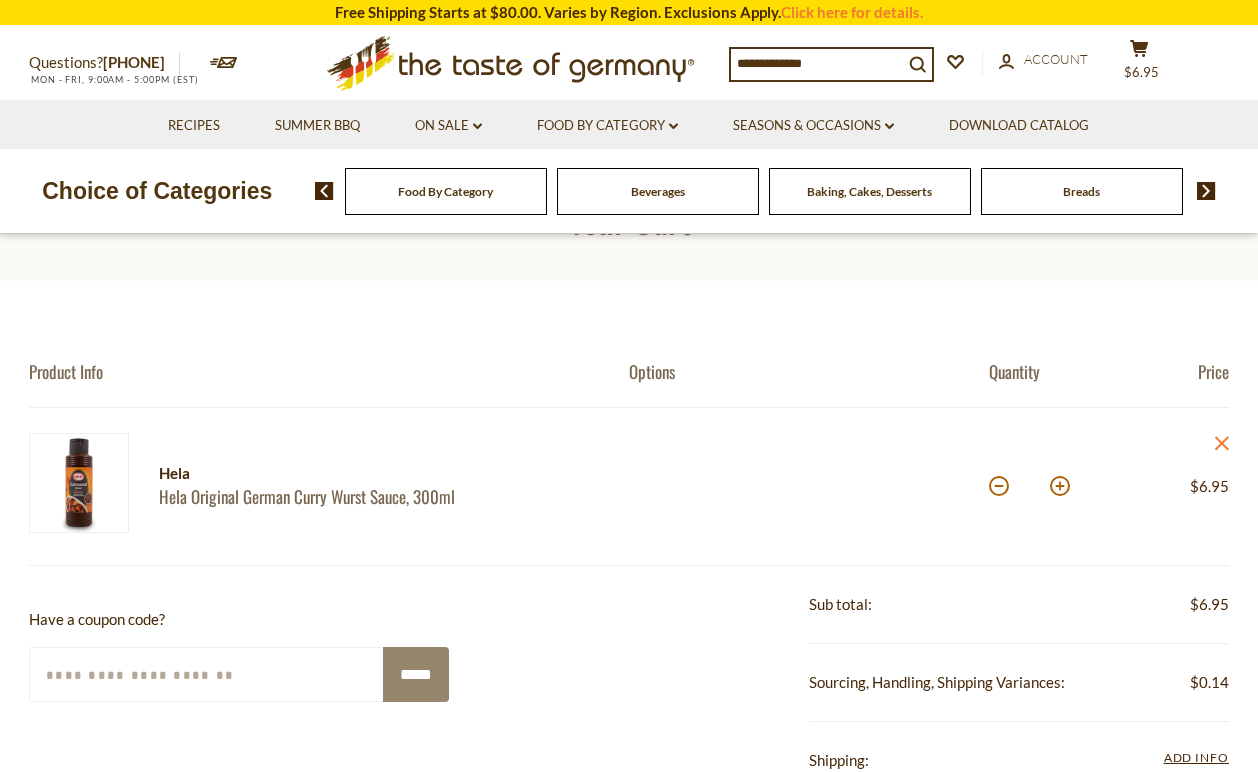 scroll, scrollTop: 0, scrollLeft: 0, axis: both 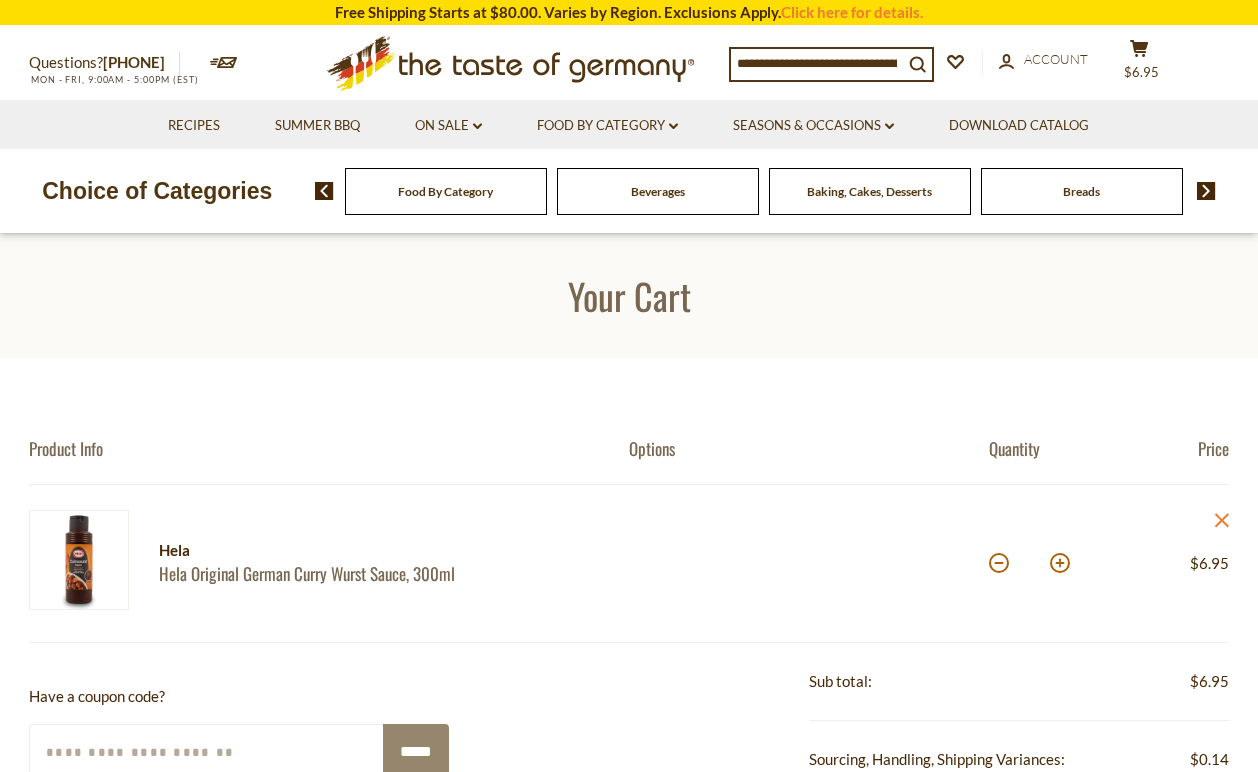 click on "*" at bounding box center [1029, 563] 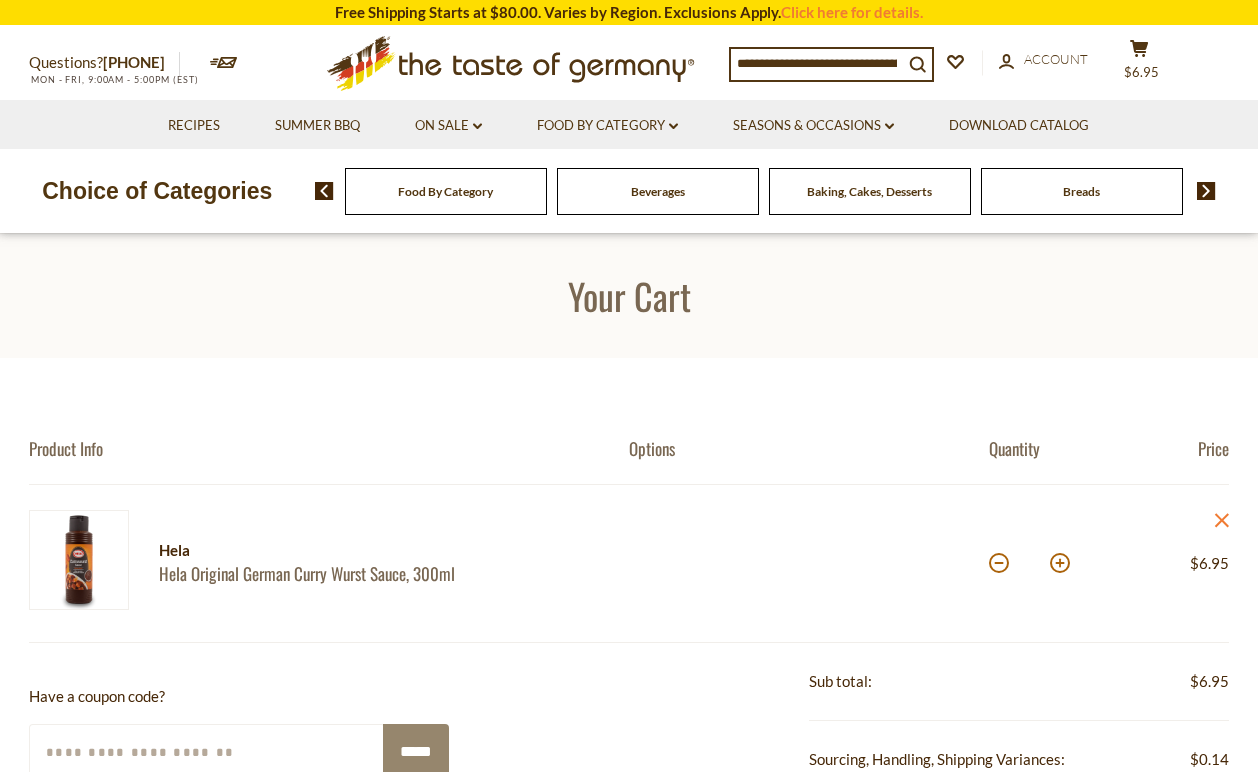 click on "*" at bounding box center [1029, 563] 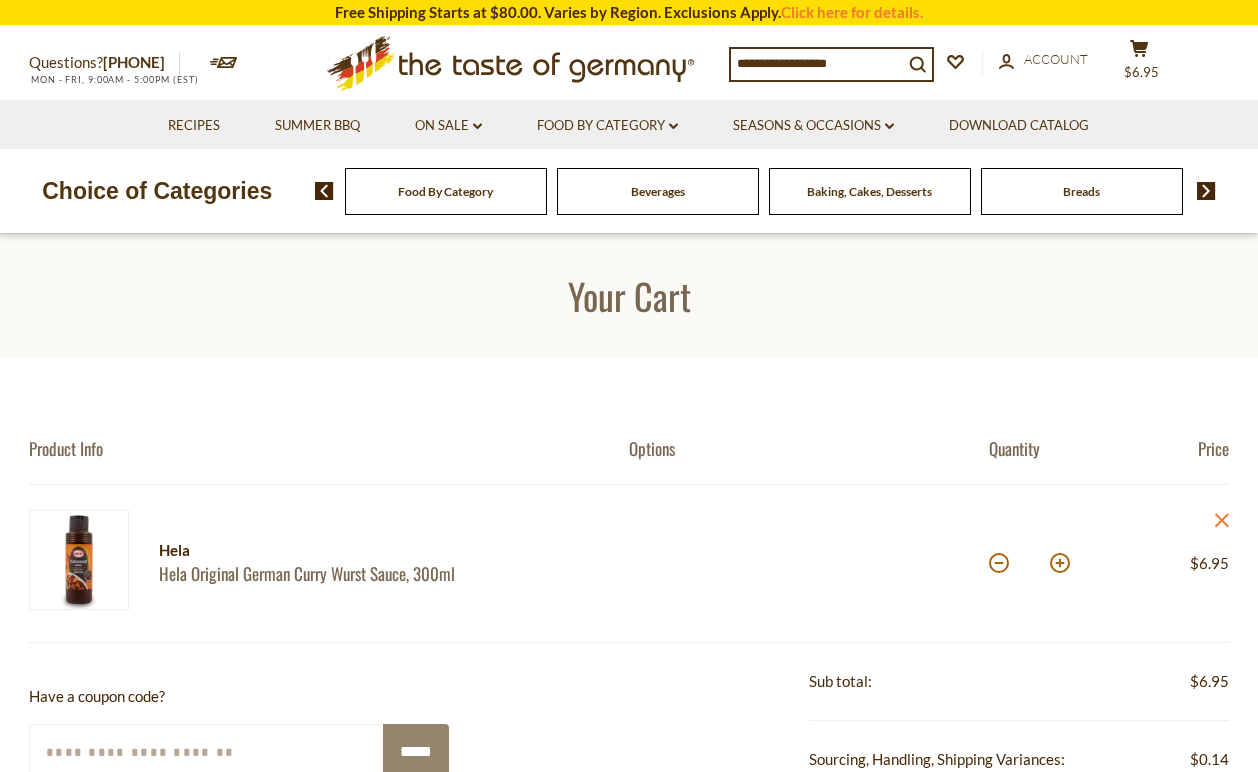 click on "*" at bounding box center (1029, 563) 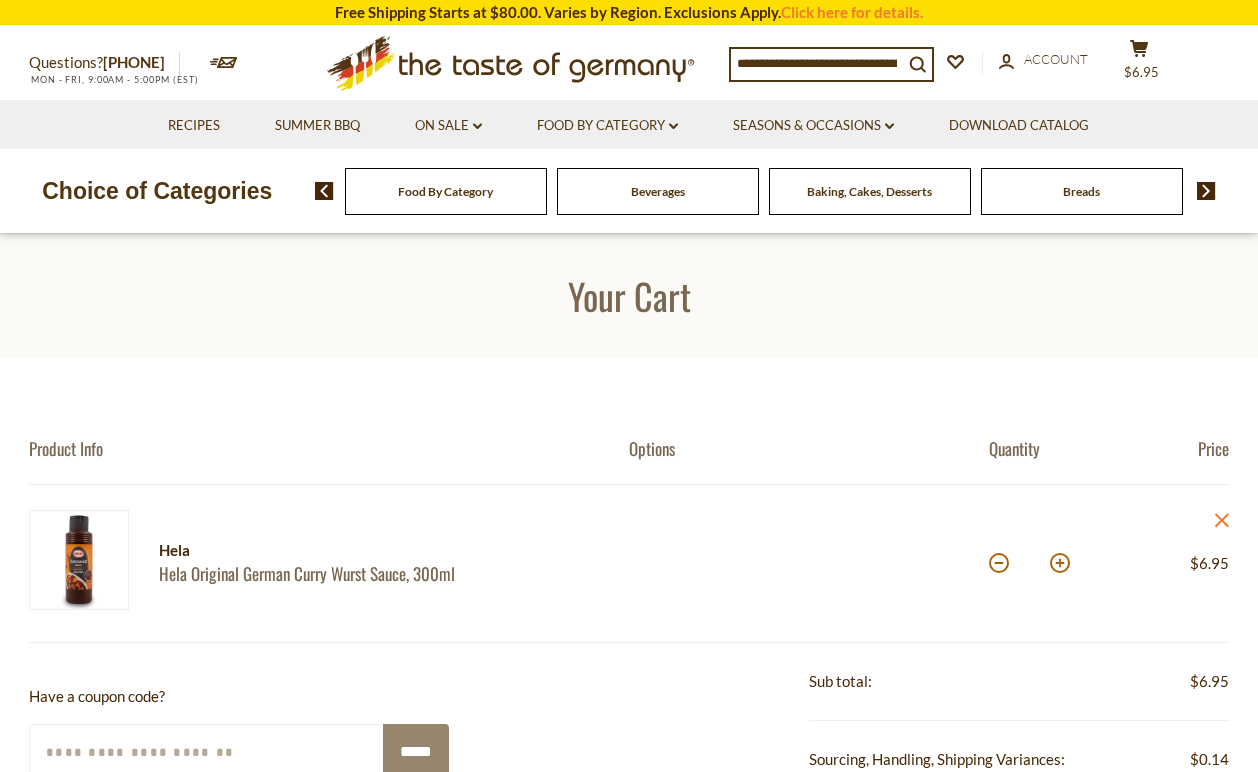 click on "*" at bounding box center [1029, 563] 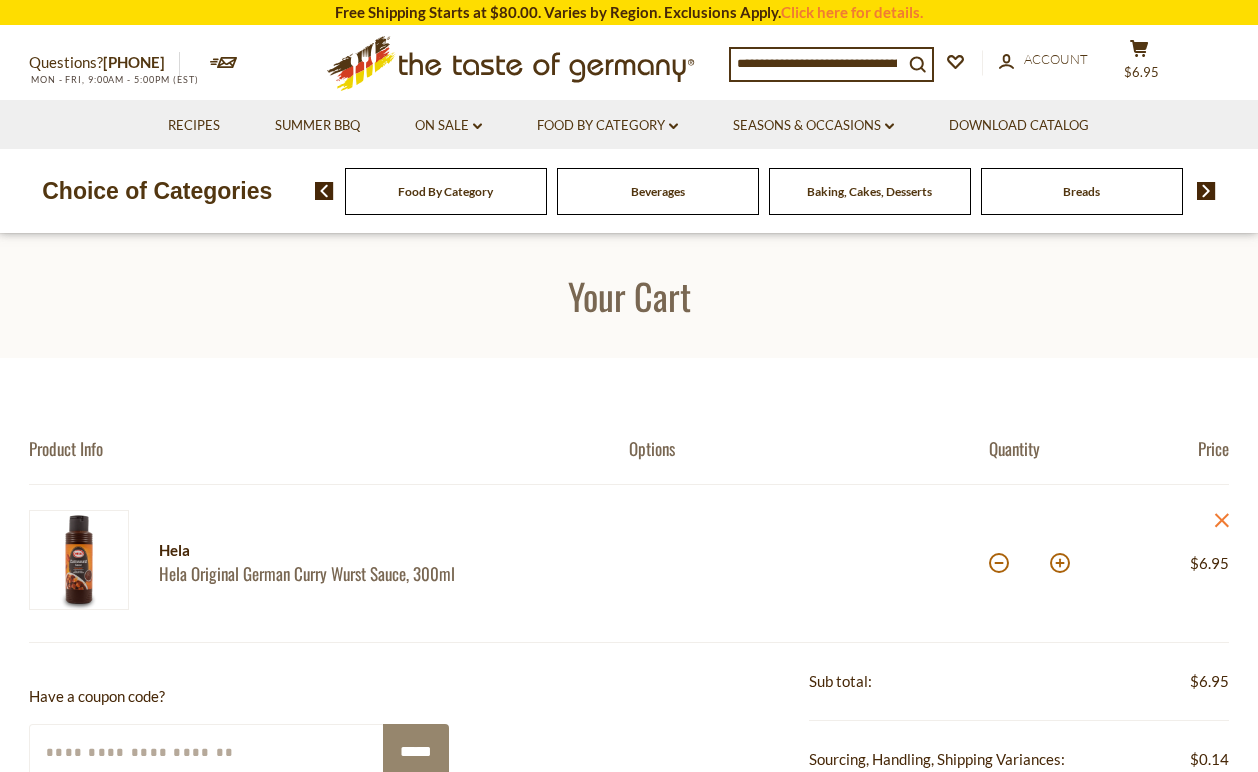 click on "Hela
Hela Original German Curry Wurst Sauce, 300ml
Quantity:
*
Price:
$6.95
close" at bounding box center [629, 564] 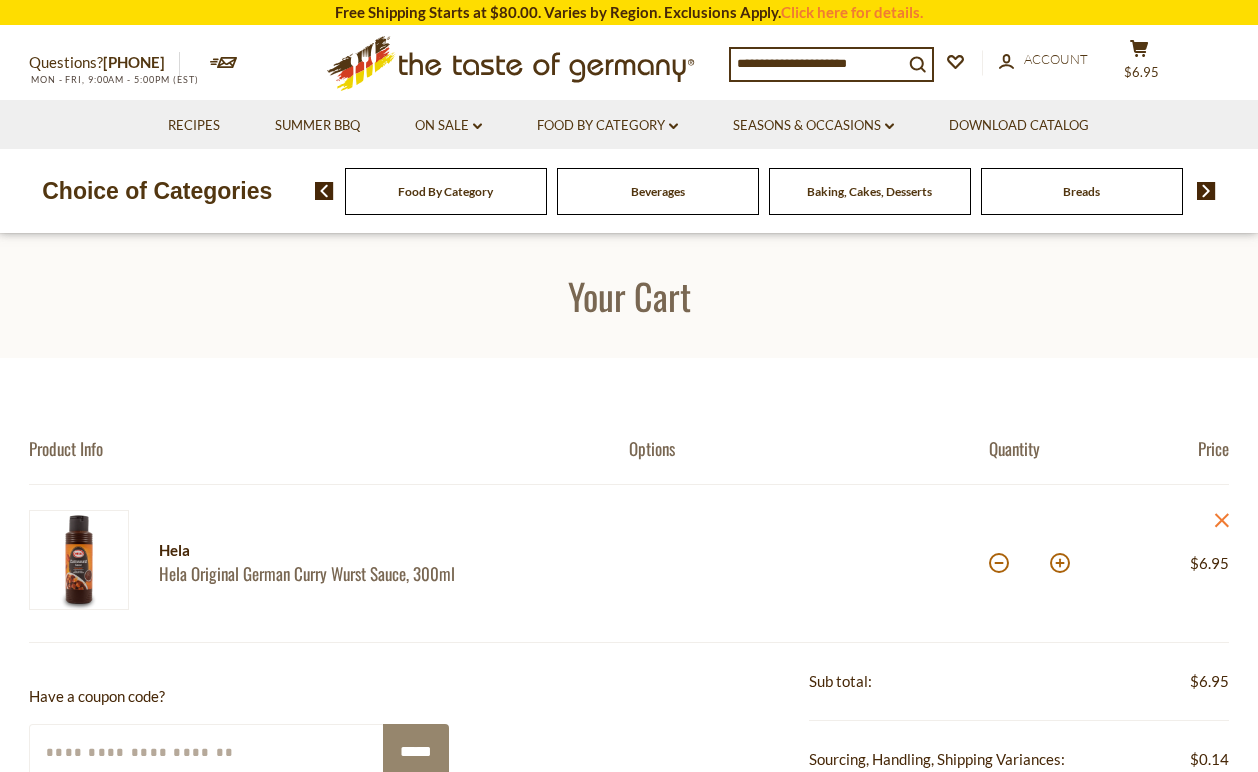 click on "Hela
Hela Original German Curry Wurst Sauce, 300ml
Quantity:
*
Price:
$6.95
close" at bounding box center (629, 564) 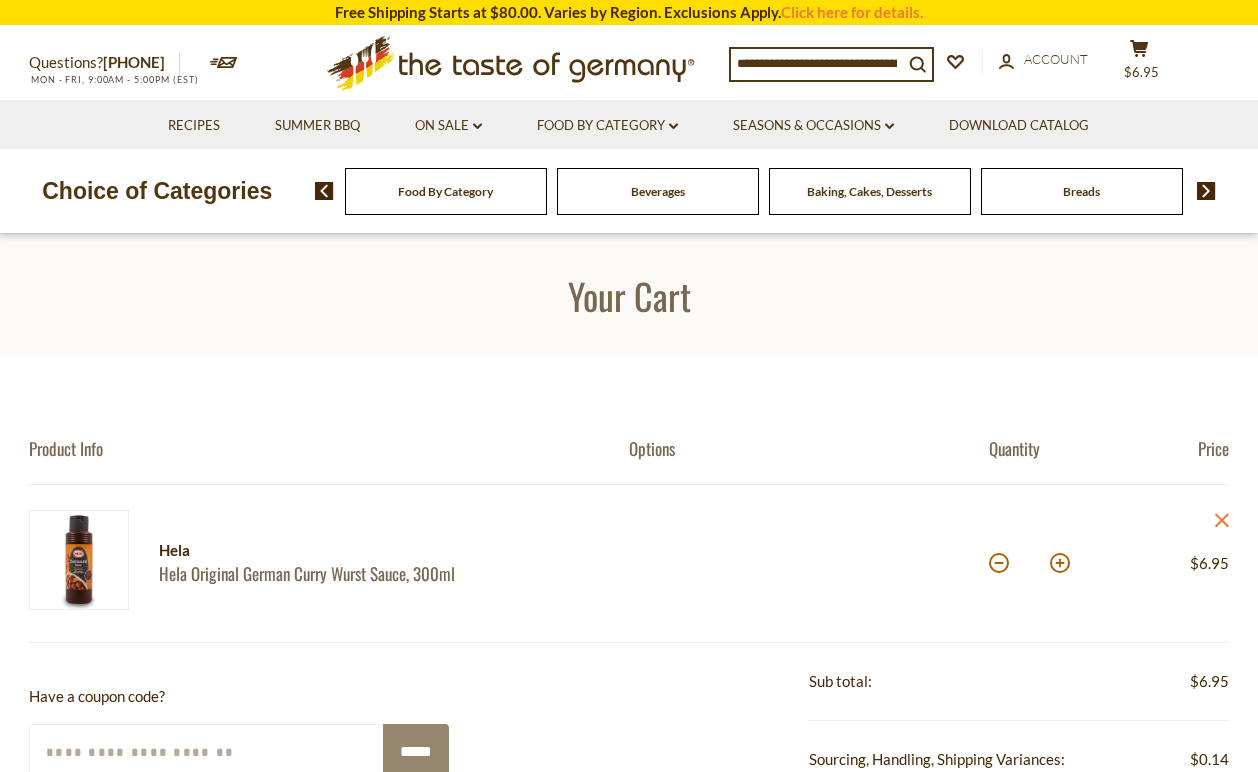 click on "Hela
Hela Original German Curry Wurst Sauce, 300ml
Quantity:
*
Price:
$6.95
close" at bounding box center (629, 564) 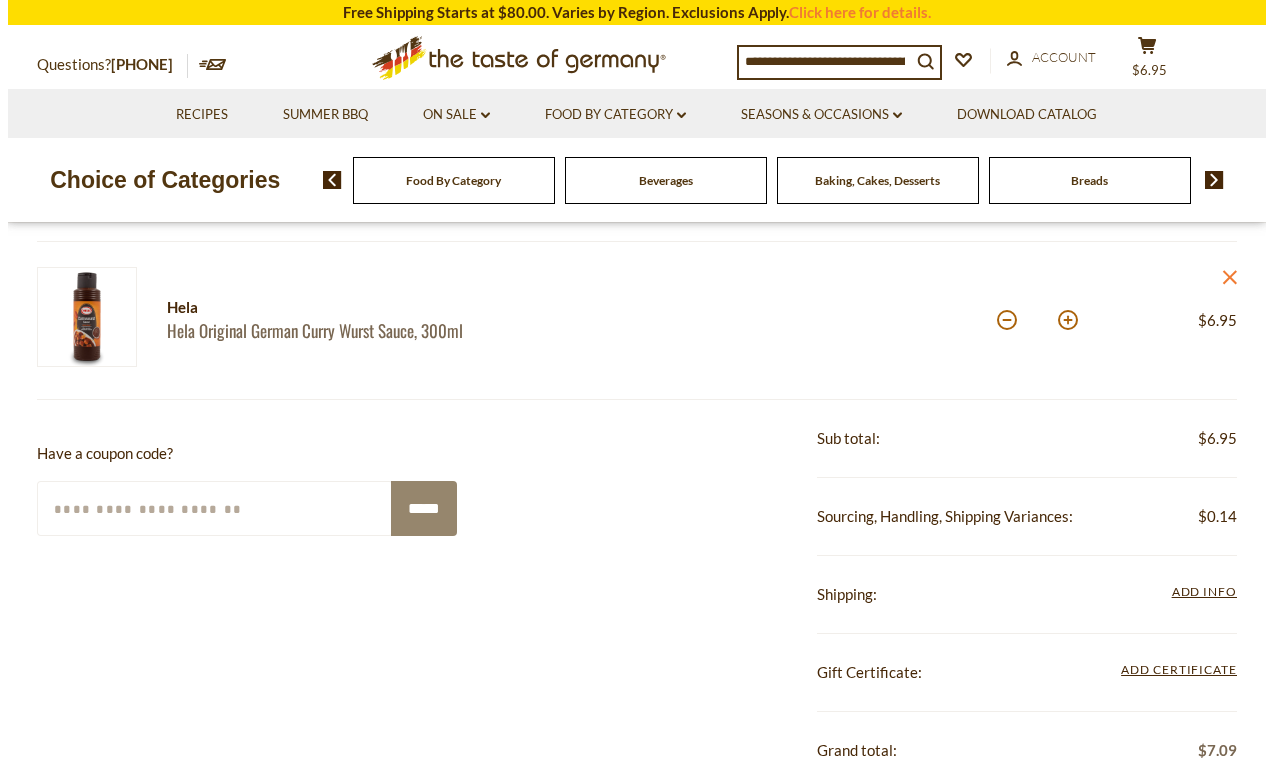 scroll, scrollTop: 220, scrollLeft: 0, axis: vertical 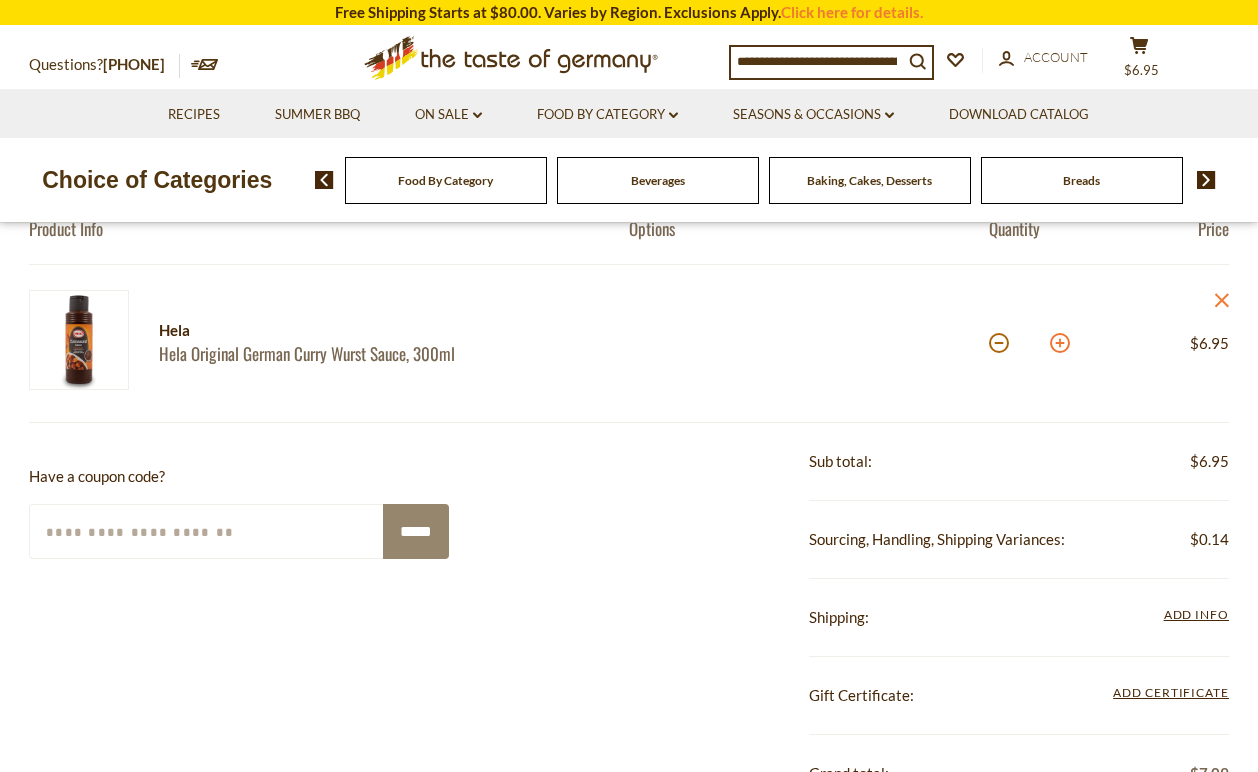 click at bounding box center (1060, 343) 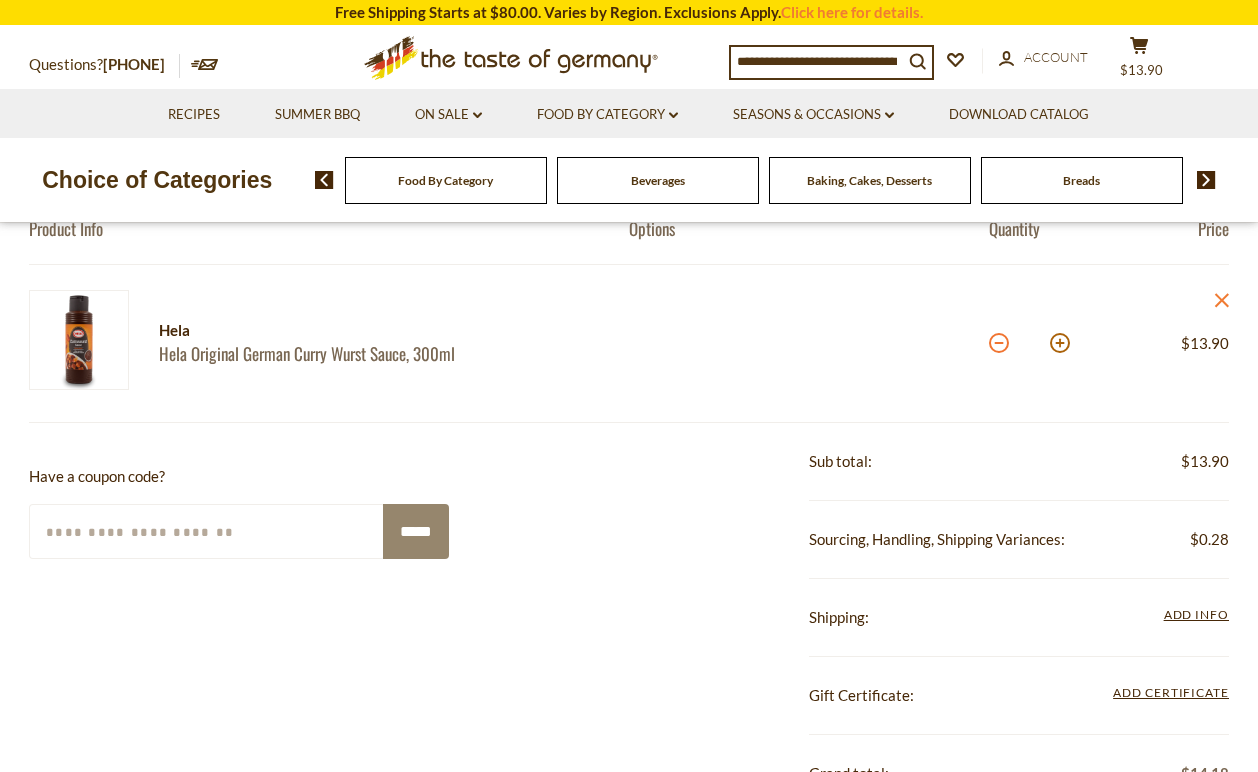click at bounding box center (999, 343) 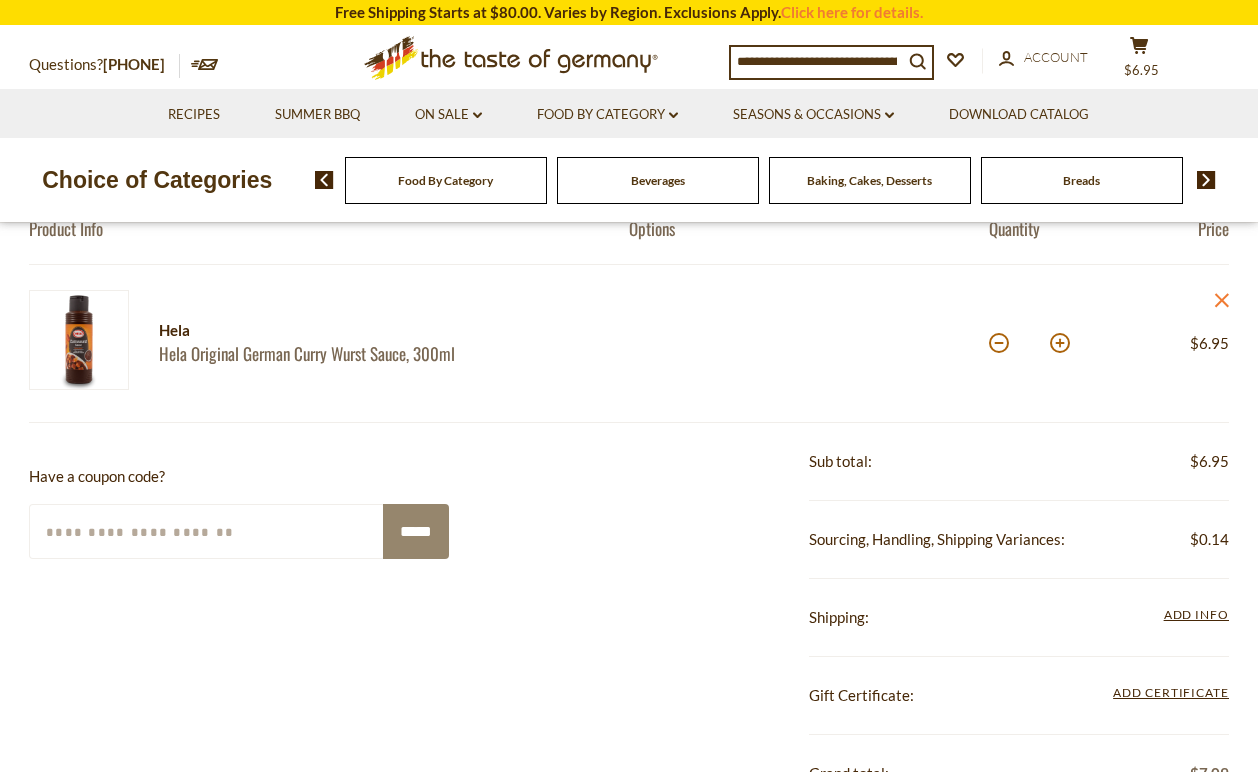 click at bounding box center (999, 343) 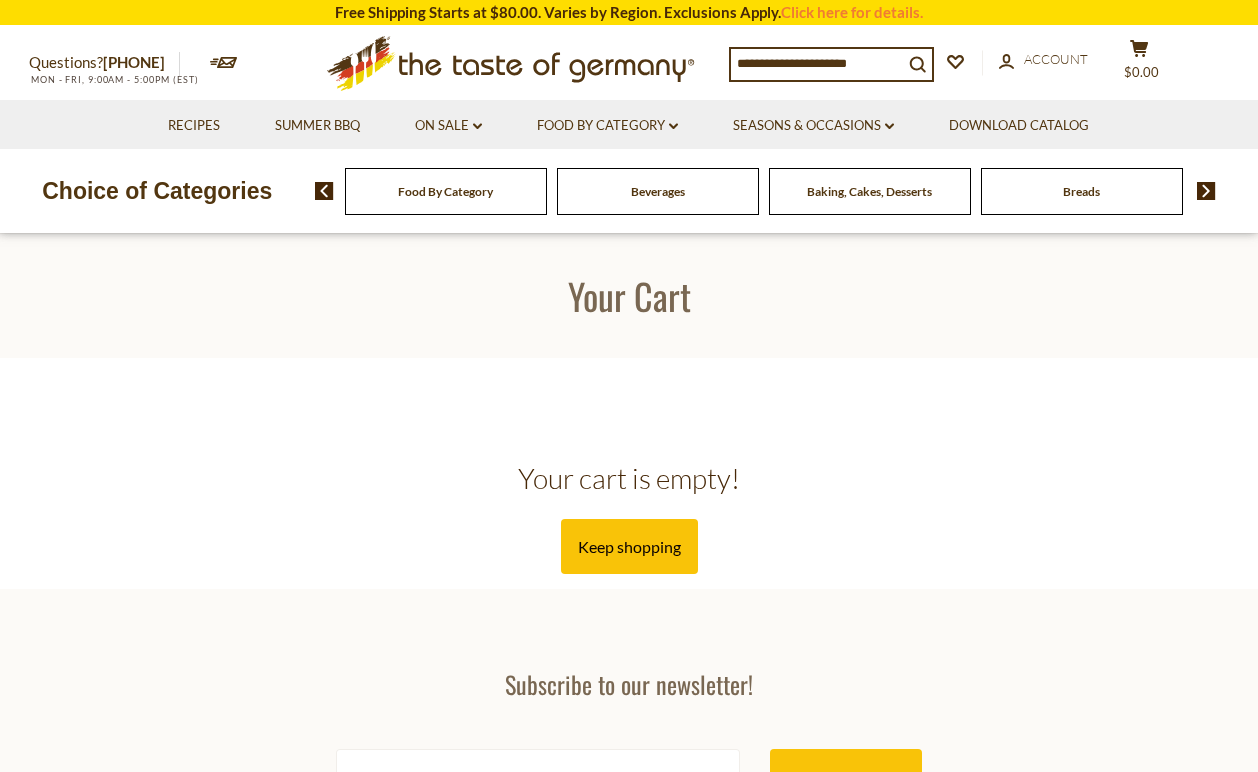 scroll, scrollTop: 0, scrollLeft: 0, axis: both 